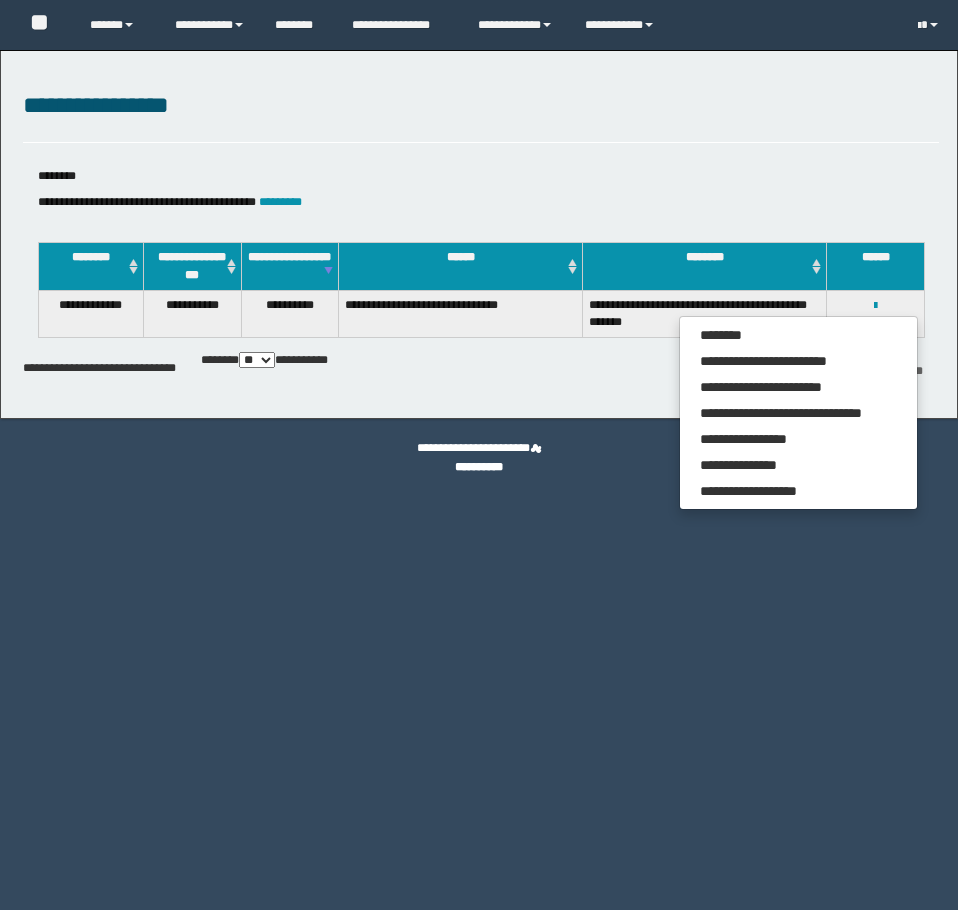 scroll, scrollTop: 0, scrollLeft: 0, axis: both 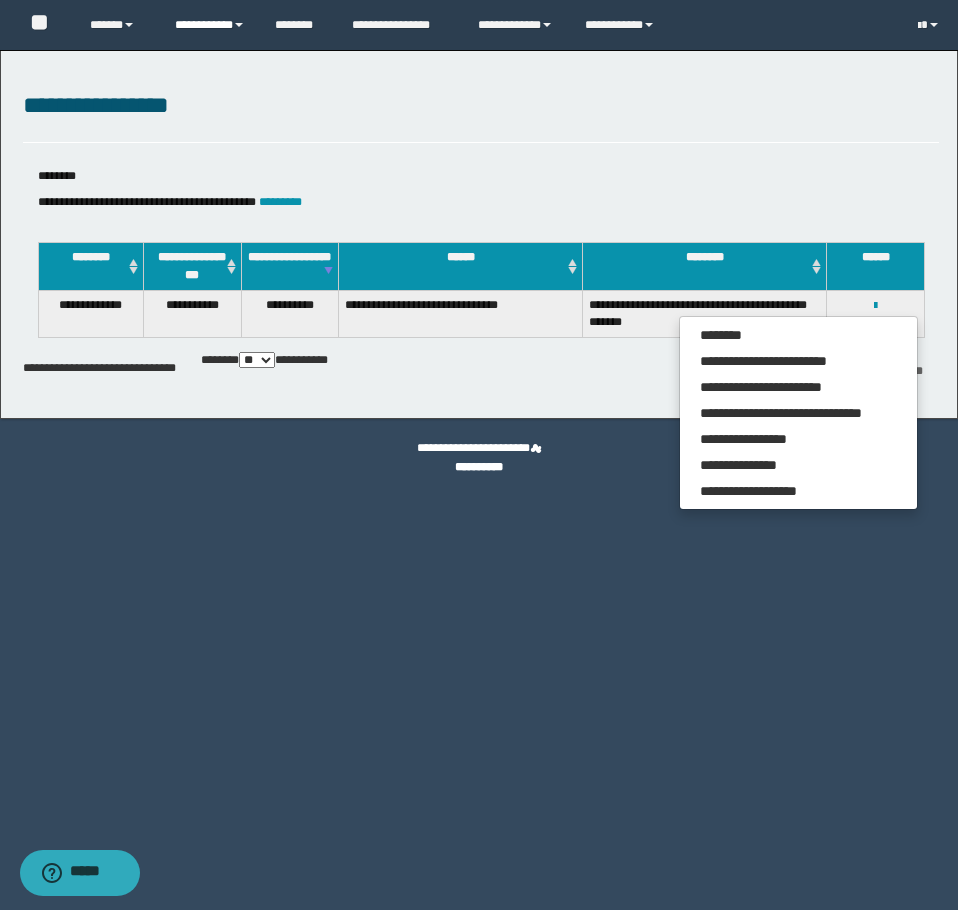 click on "**********" at bounding box center [210, 25] 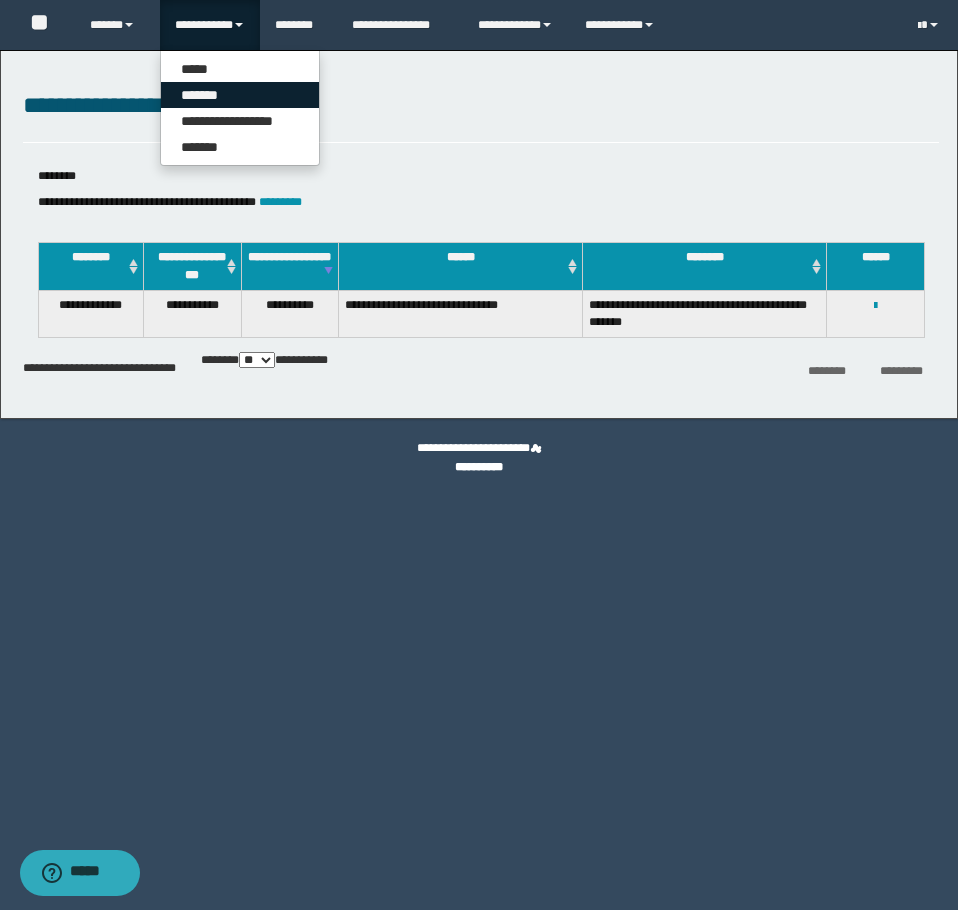 click on "*******" at bounding box center [240, 95] 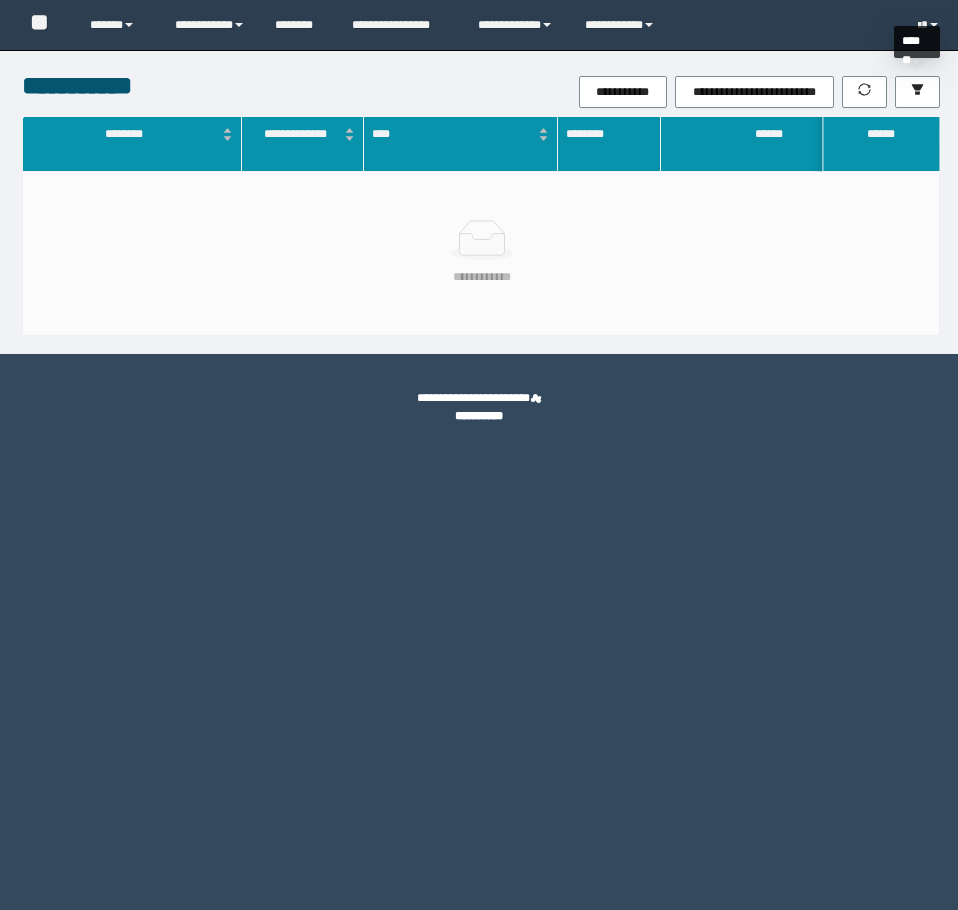 scroll, scrollTop: 0, scrollLeft: 0, axis: both 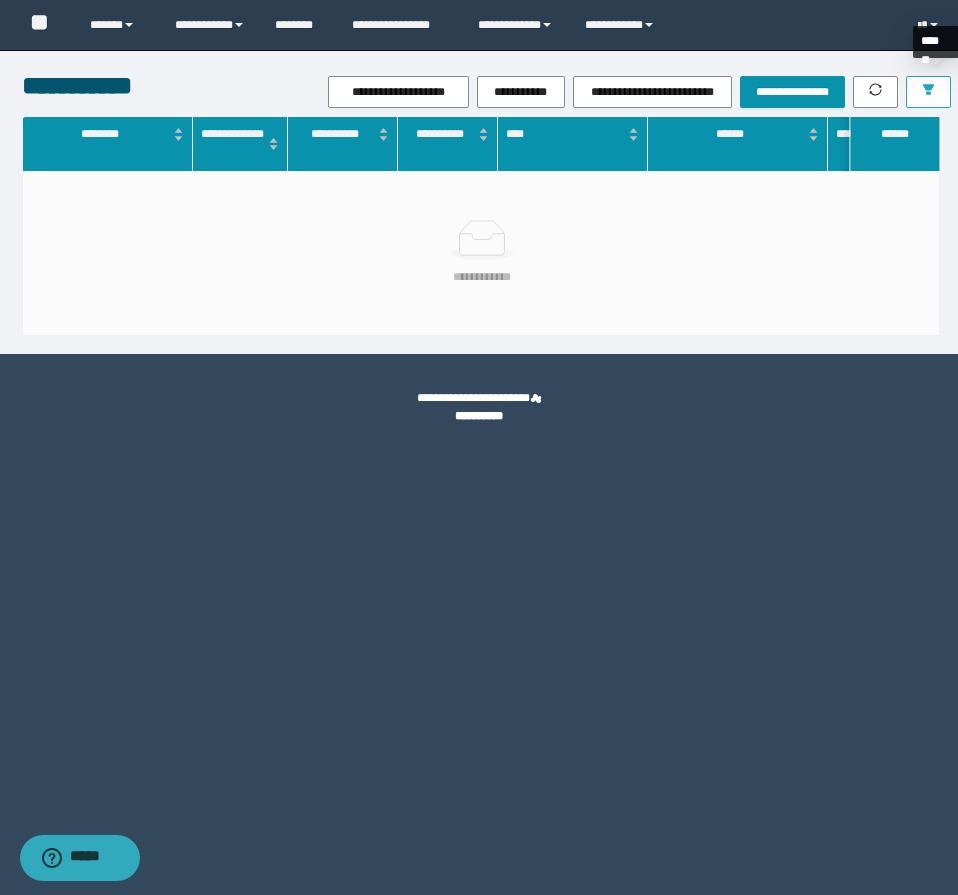 click at bounding box center (928, 92) 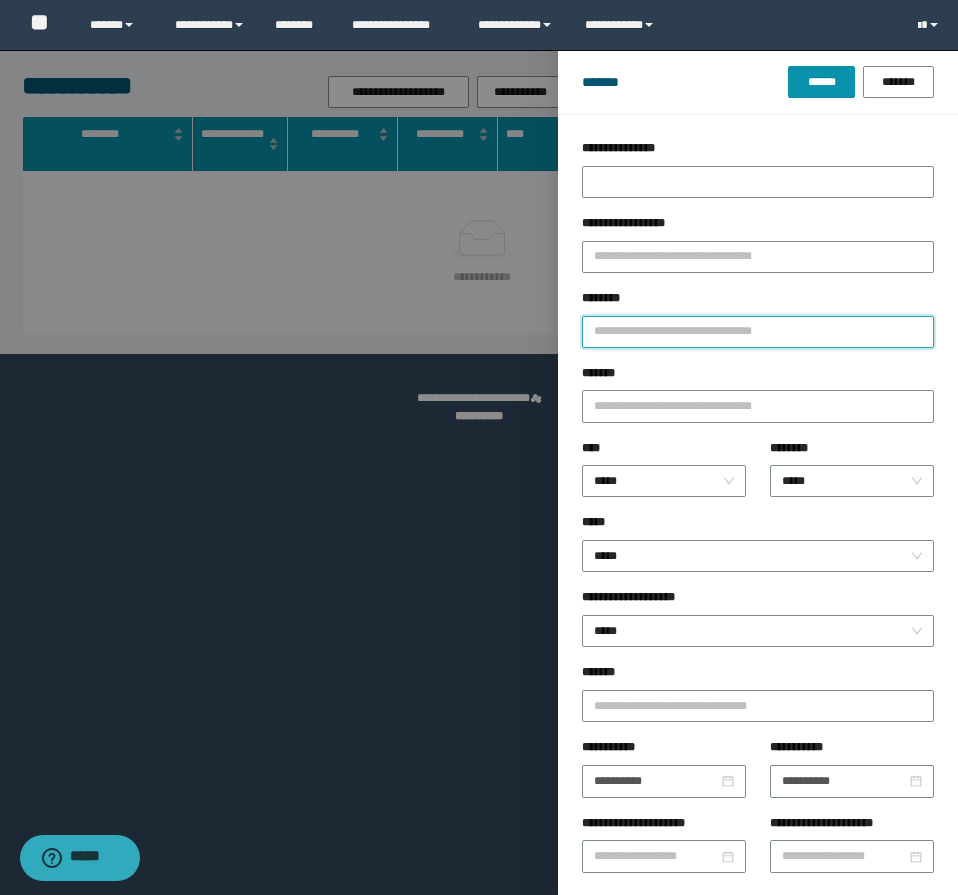 click on "********" at bounding box center (758, 332) 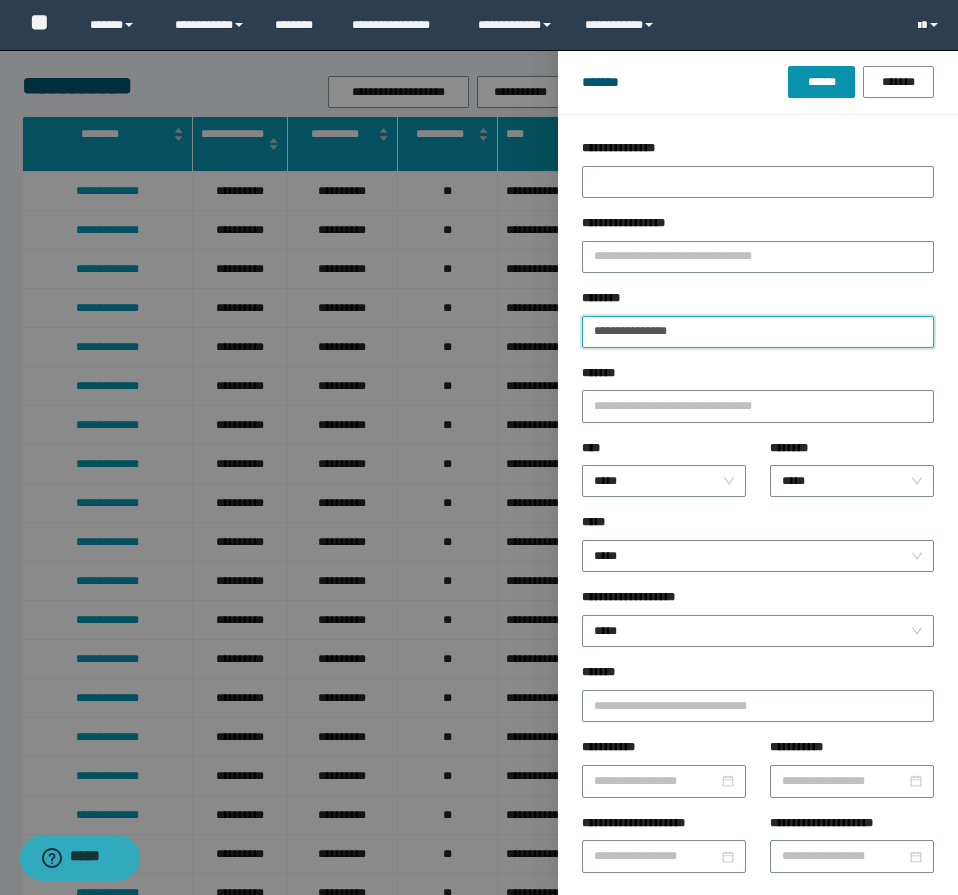 type on "**********" 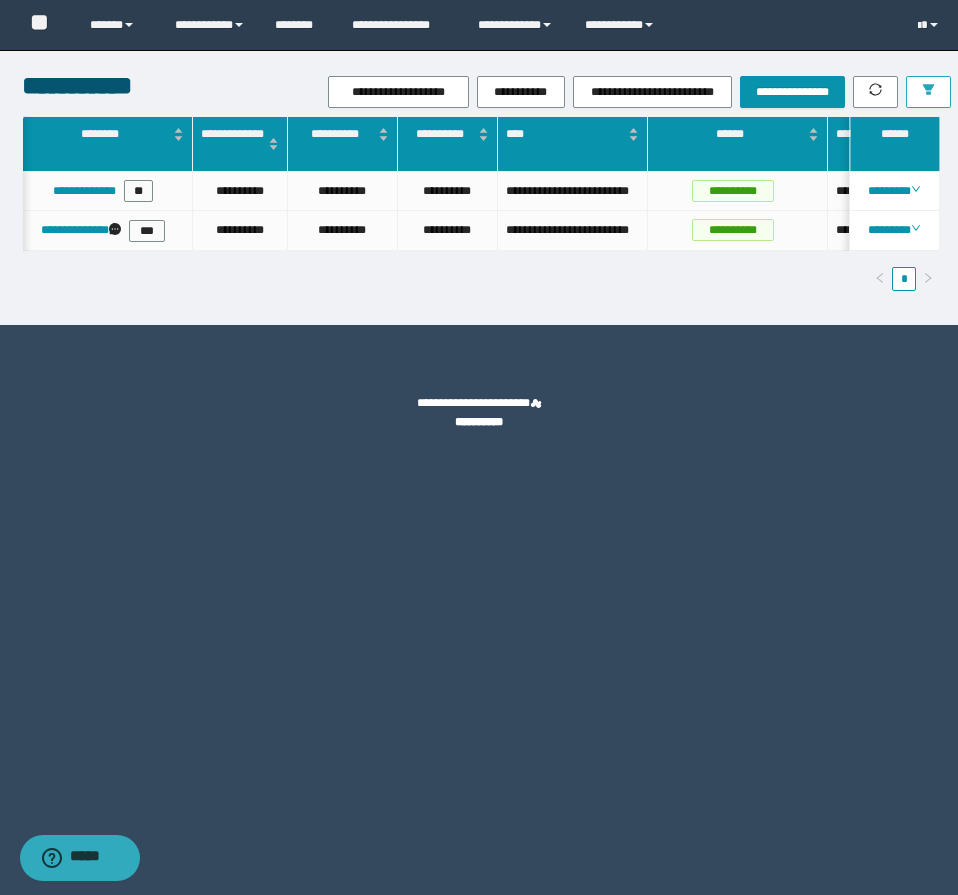 scroll, scrollTop: 0, scrollLeft: 979, axis: horizontal 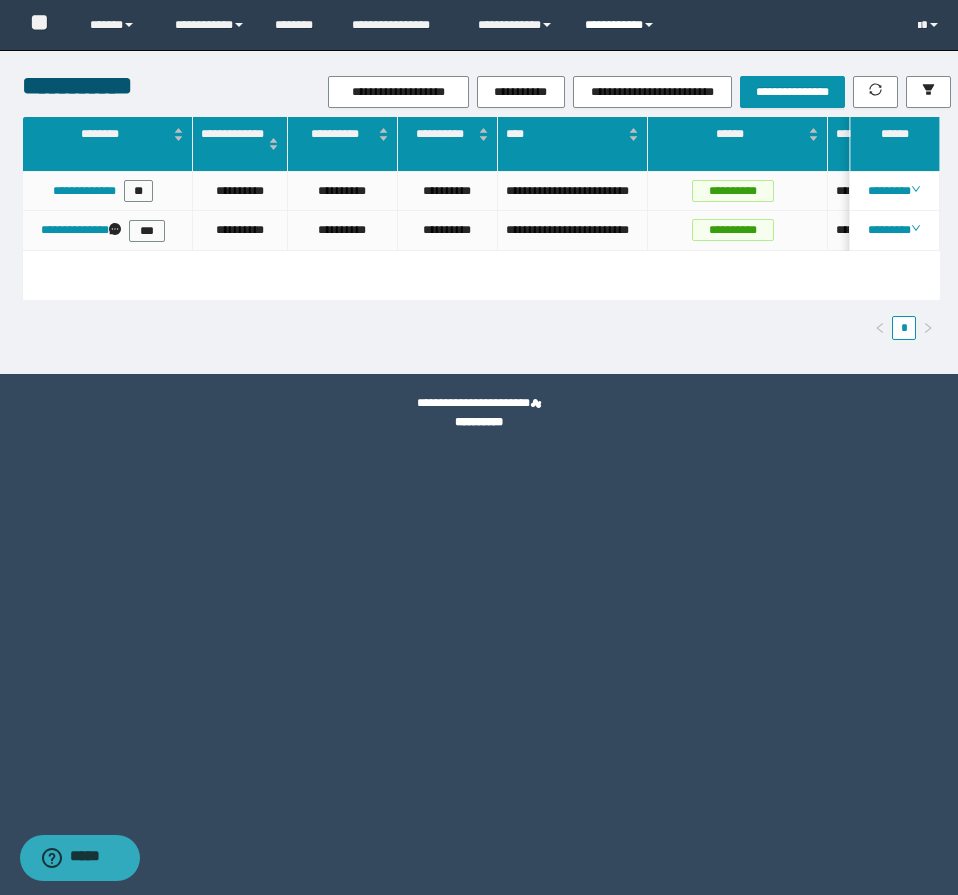 click on "**********" at bounding box center [622, 25] 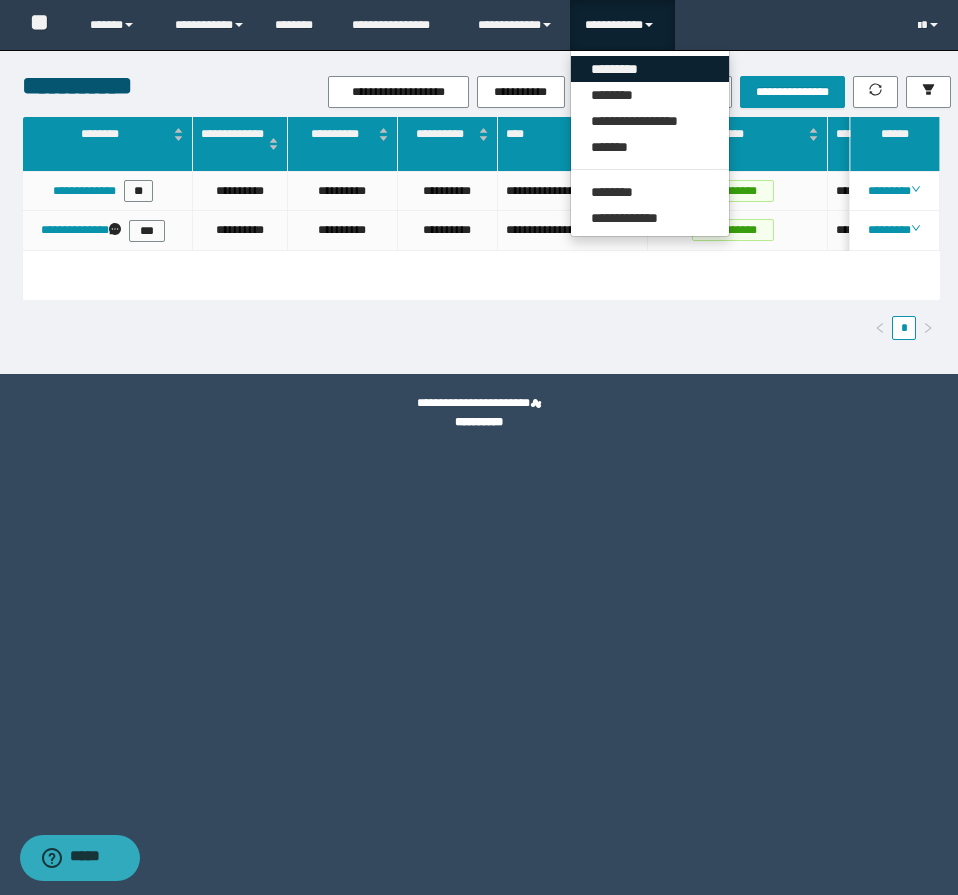 click on "*********" at bounding box center [650, 69] 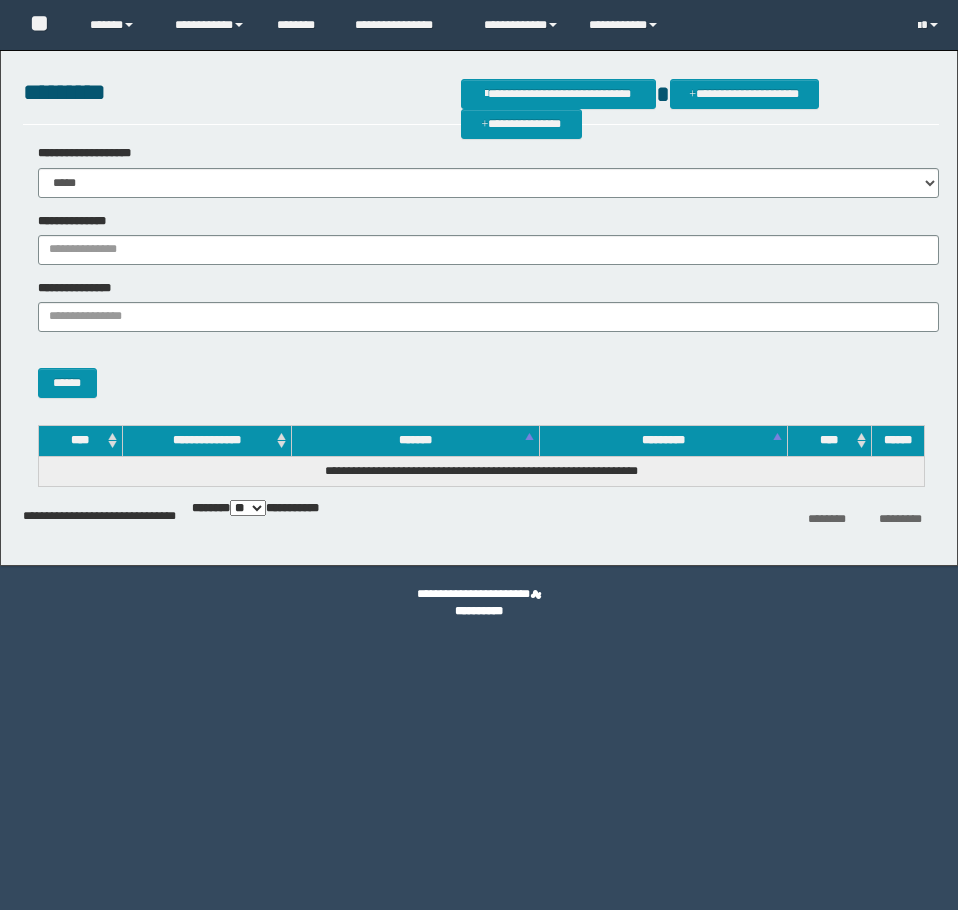 scroll, scrollTop: 0, scrollLeft: 0, axis: both 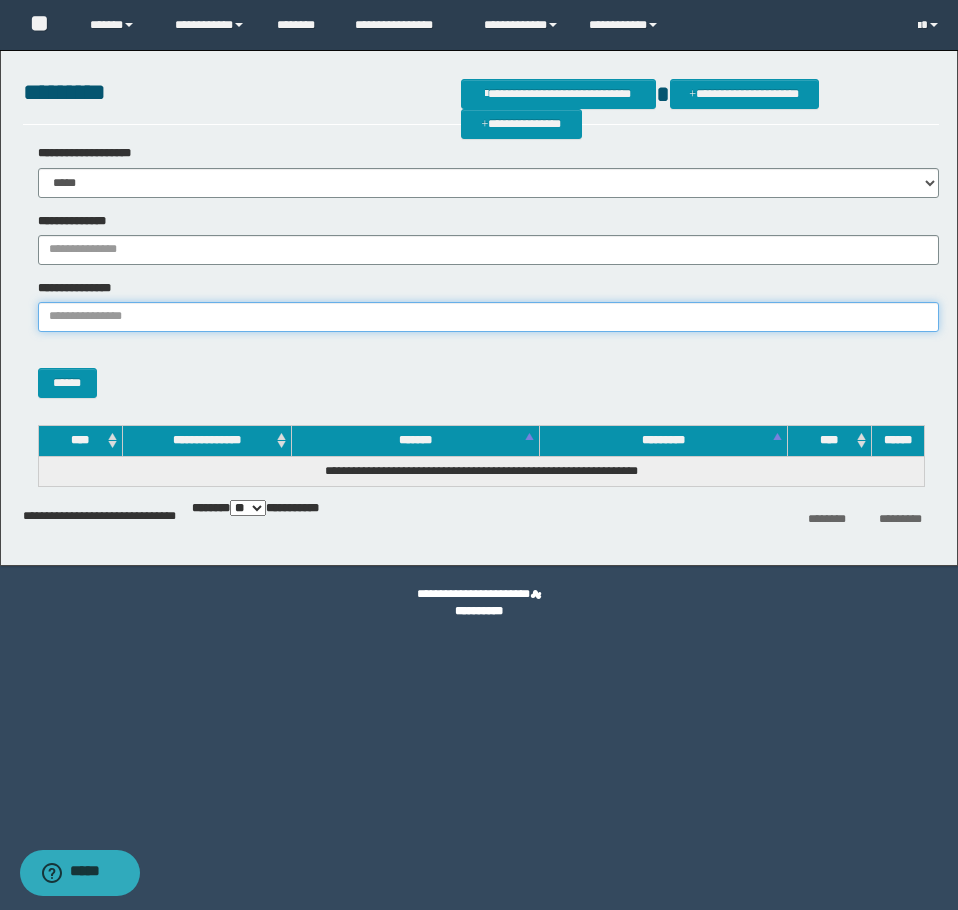 click on "**********" at bounding box center (488, 317) 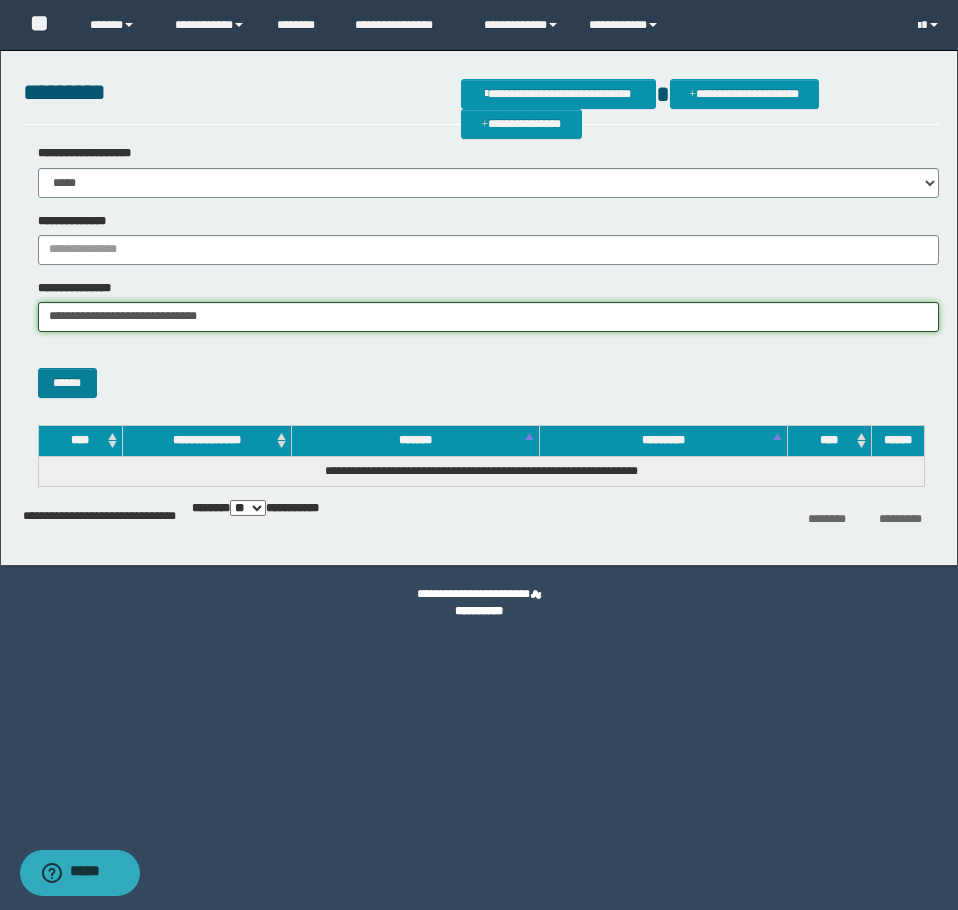 type on "**********" 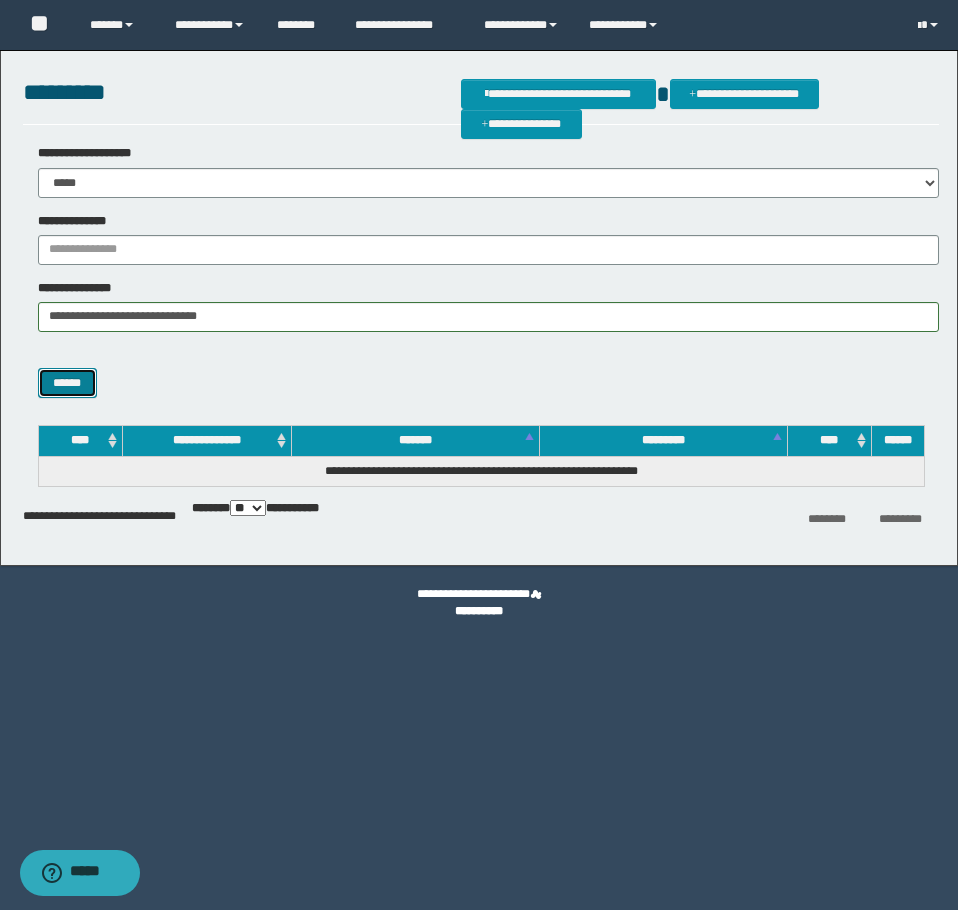 click on "******" at bounding box center [67, 383] 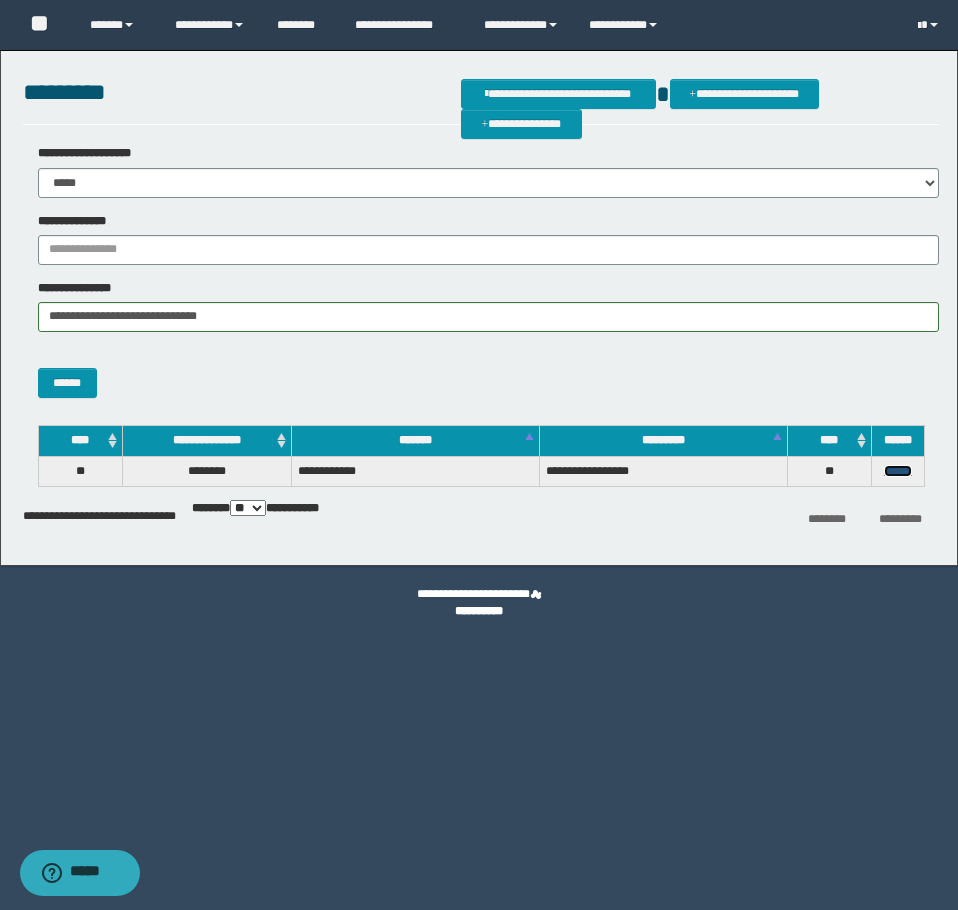 click on "******" at bounding box center [898, 471] 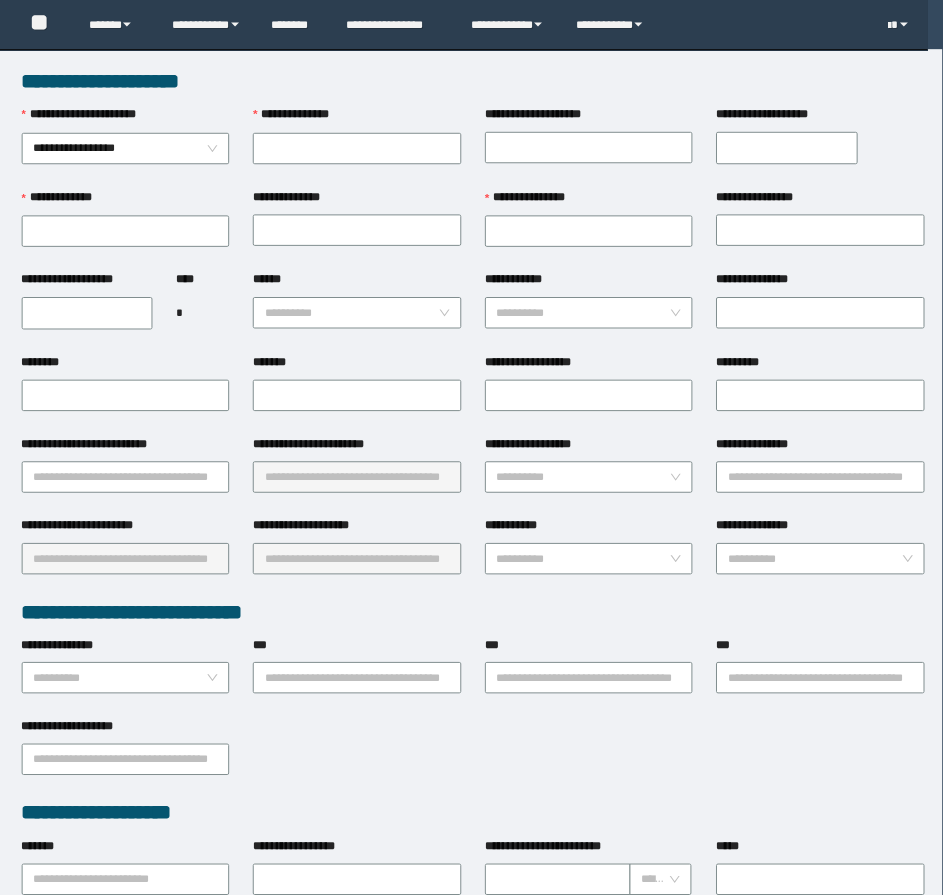 scroll, scrollTop: 0, scrollLeft: 0, axis: both 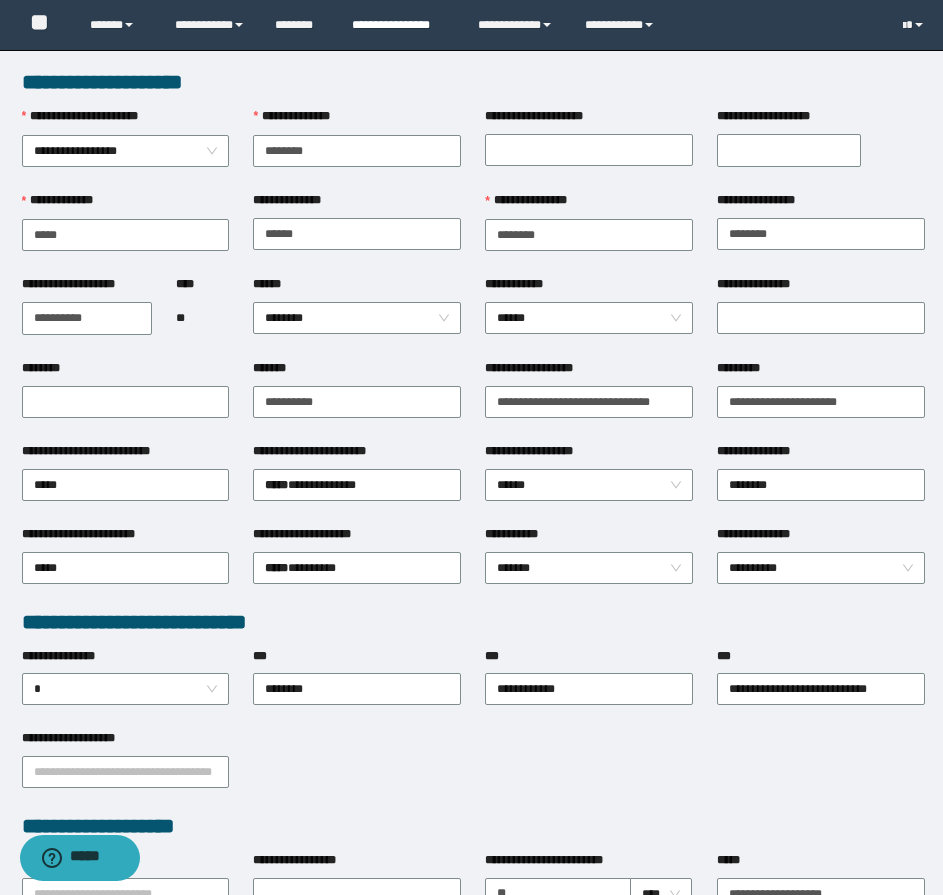 click on "**********" at bounding box center [400, 25] 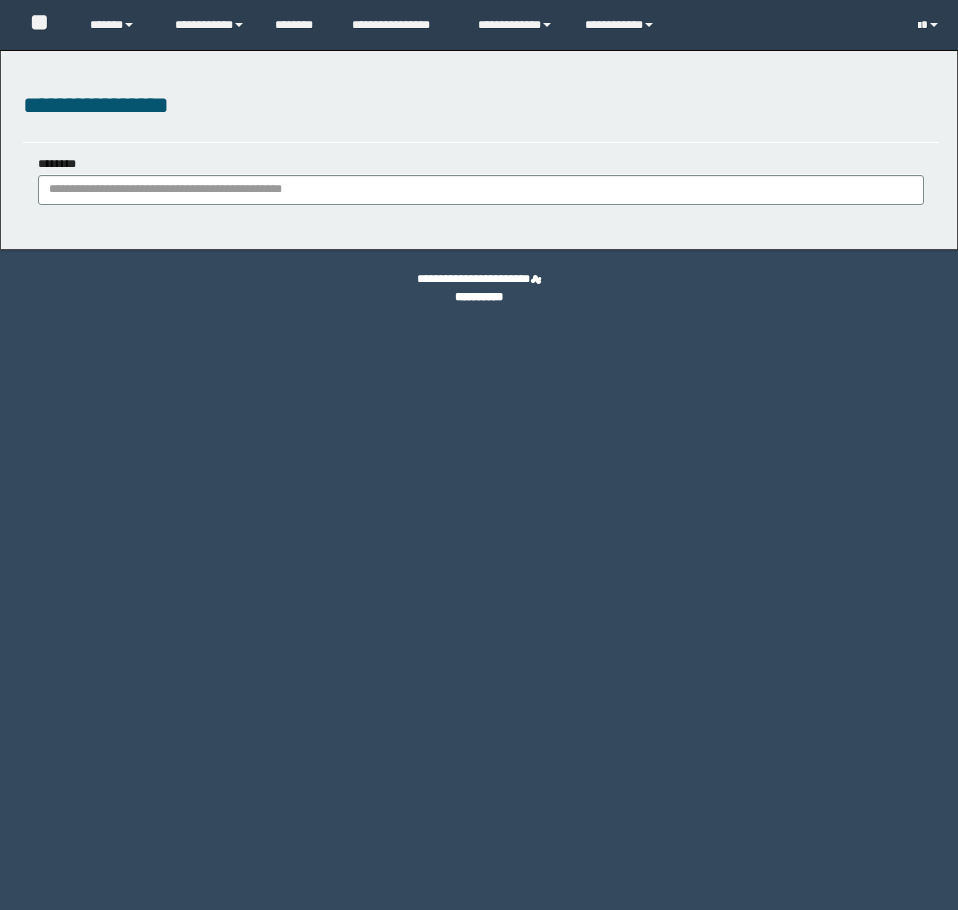 scroll, scrollTop: 0, scrollLeft: 0, axis: both 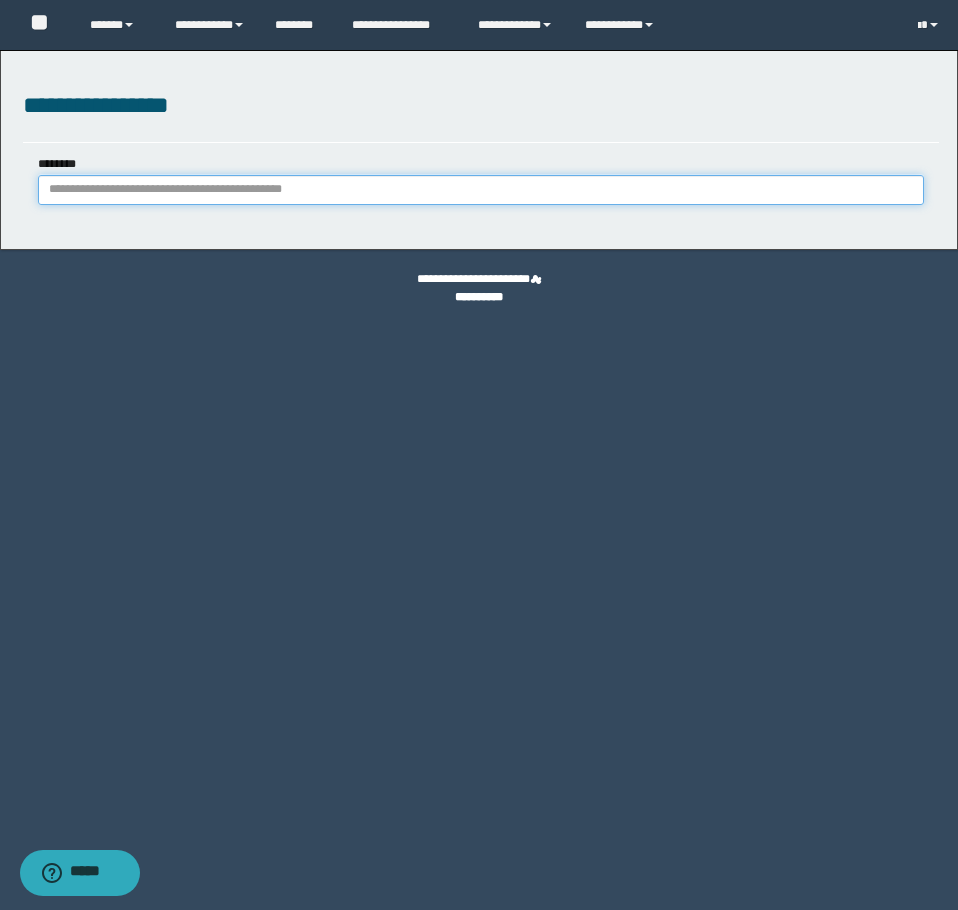 click on "********" at bounding box center [481, 190] 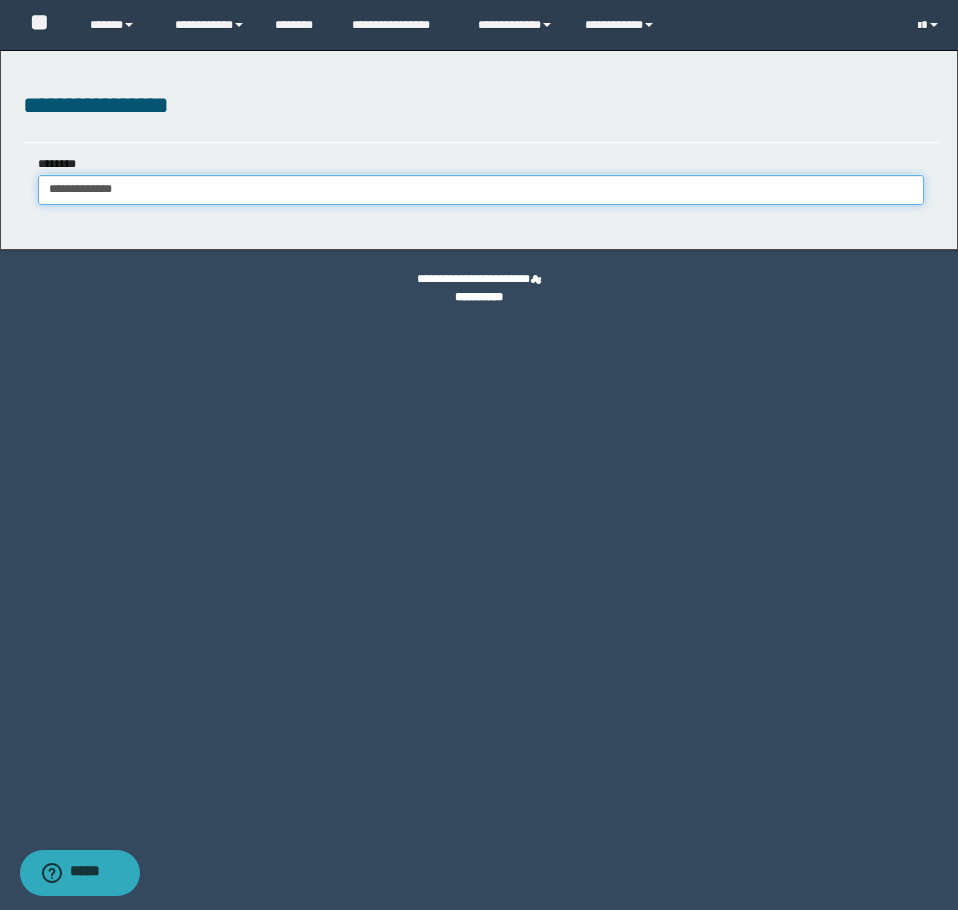 type on "**********" 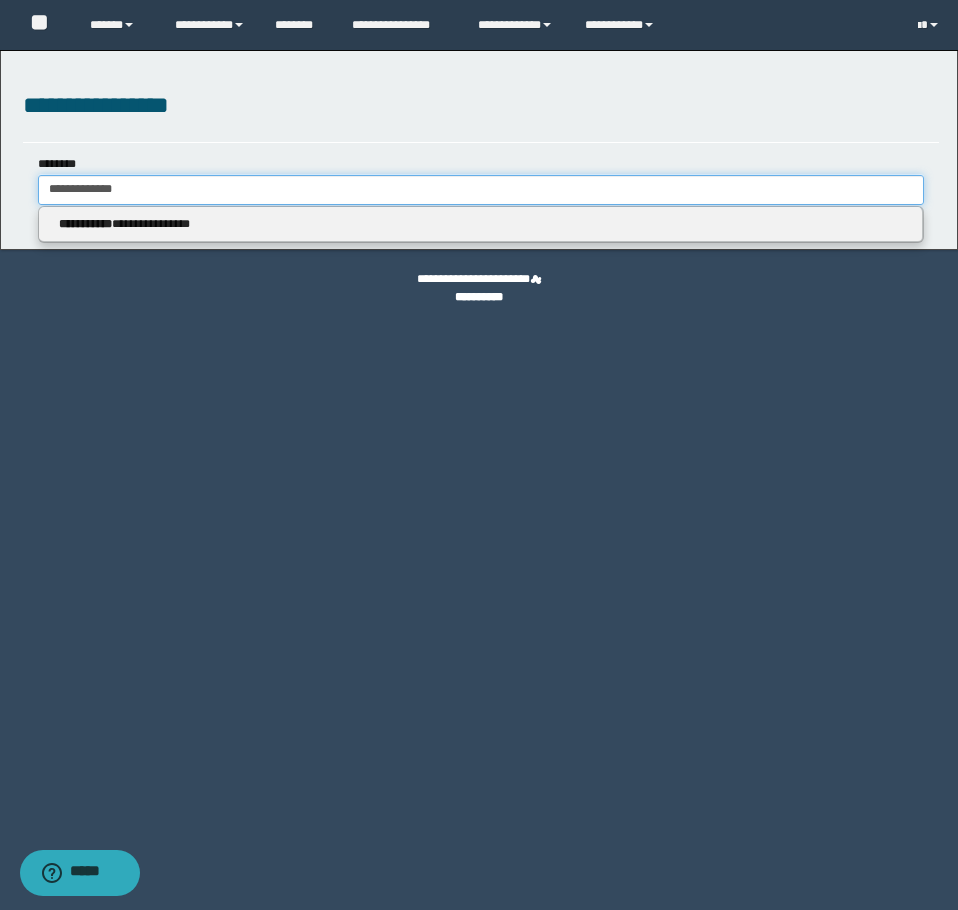 click on "**********" at bounding box center [481, 190] 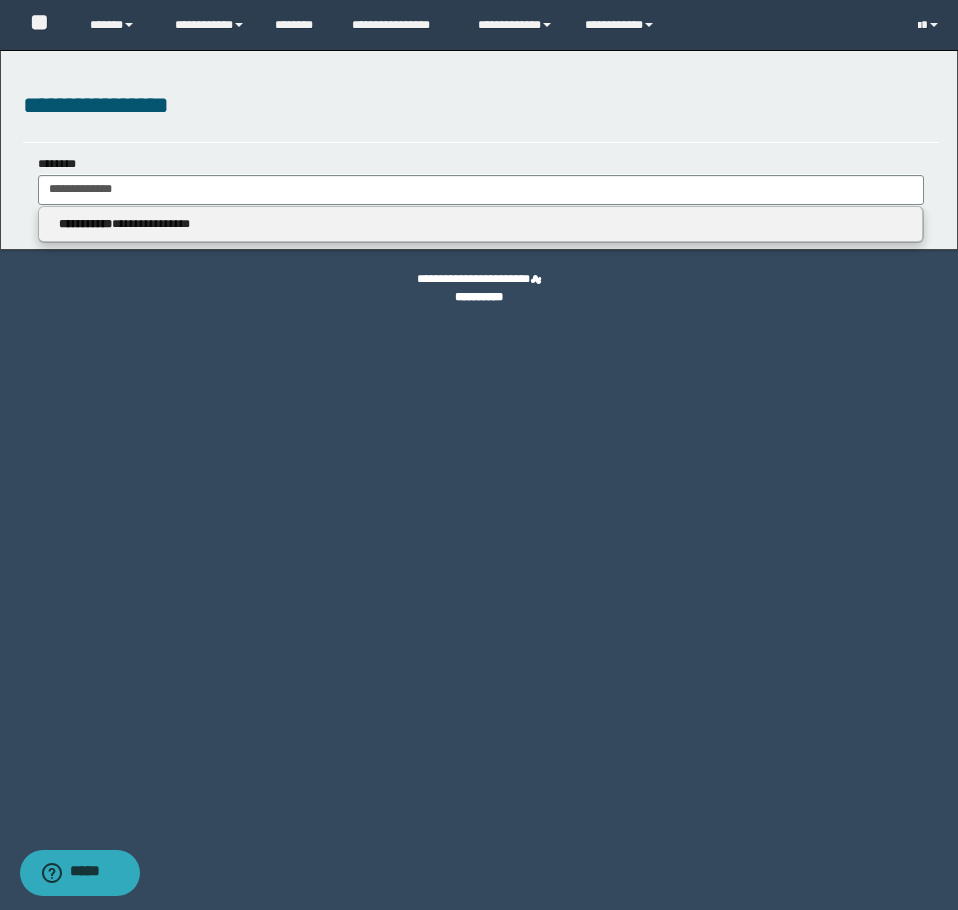 click on "**********" at bounding box center [480, 224] 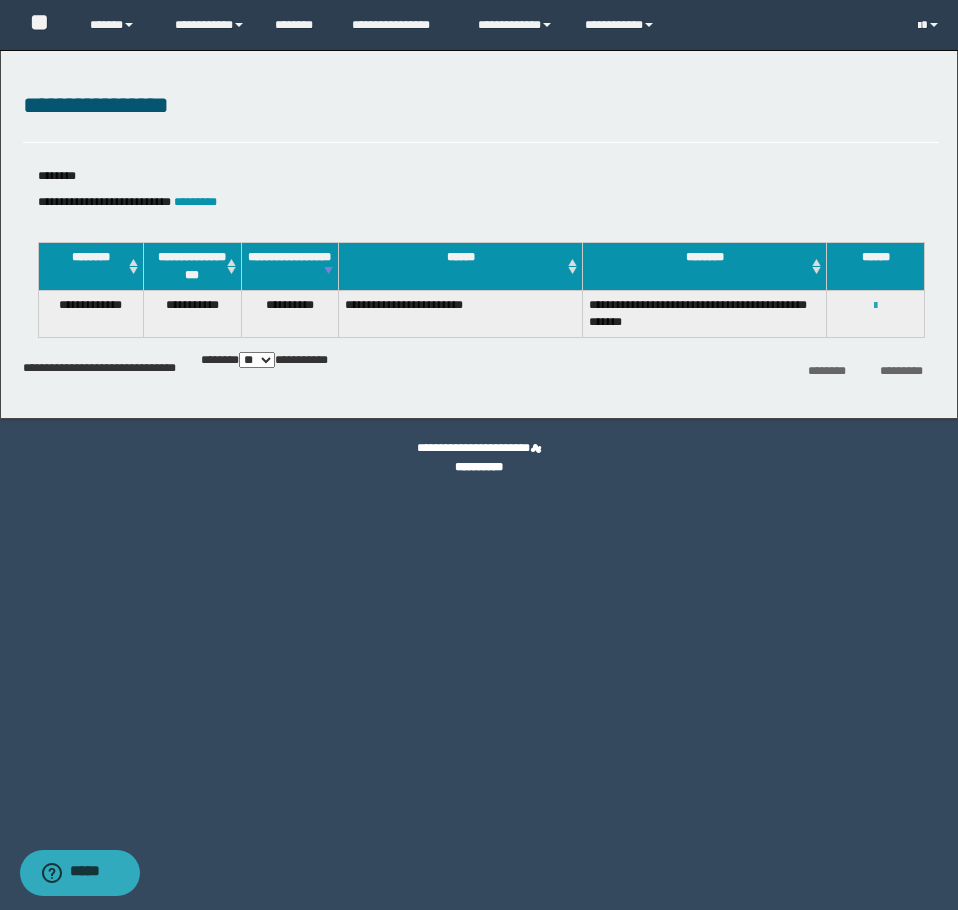 click at bounding box center [875, 306] 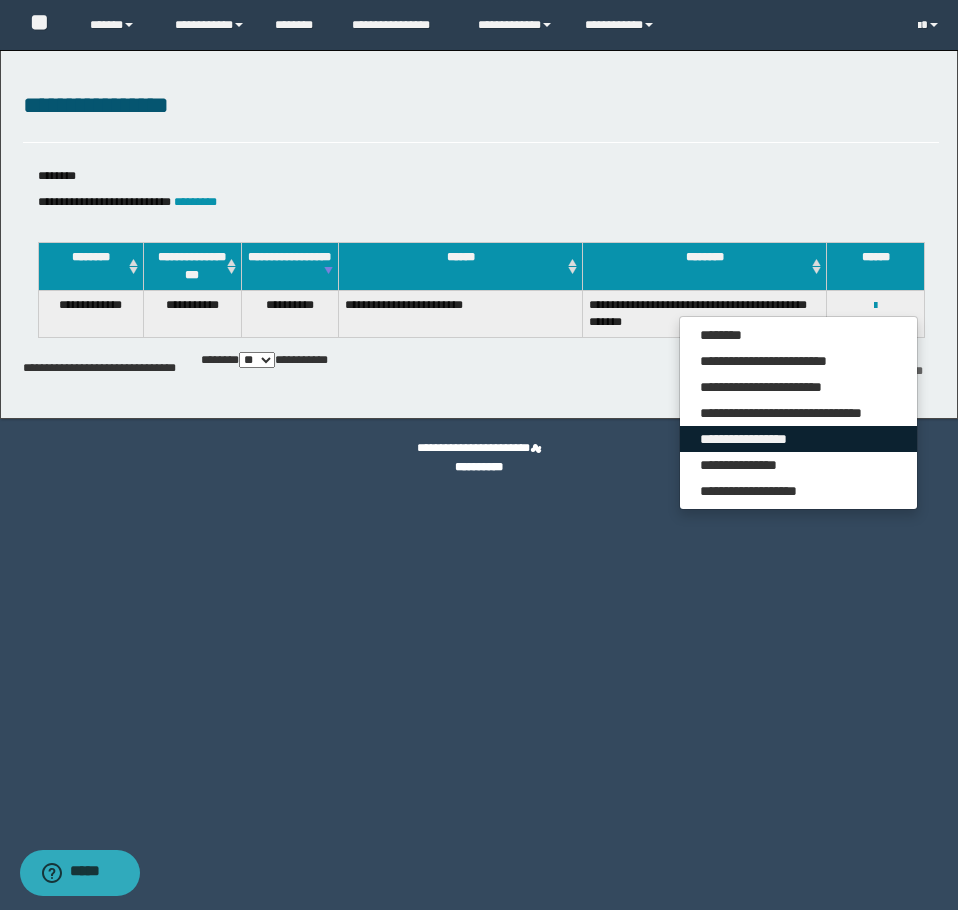 click on "**********" at bounding box center [798, 439] 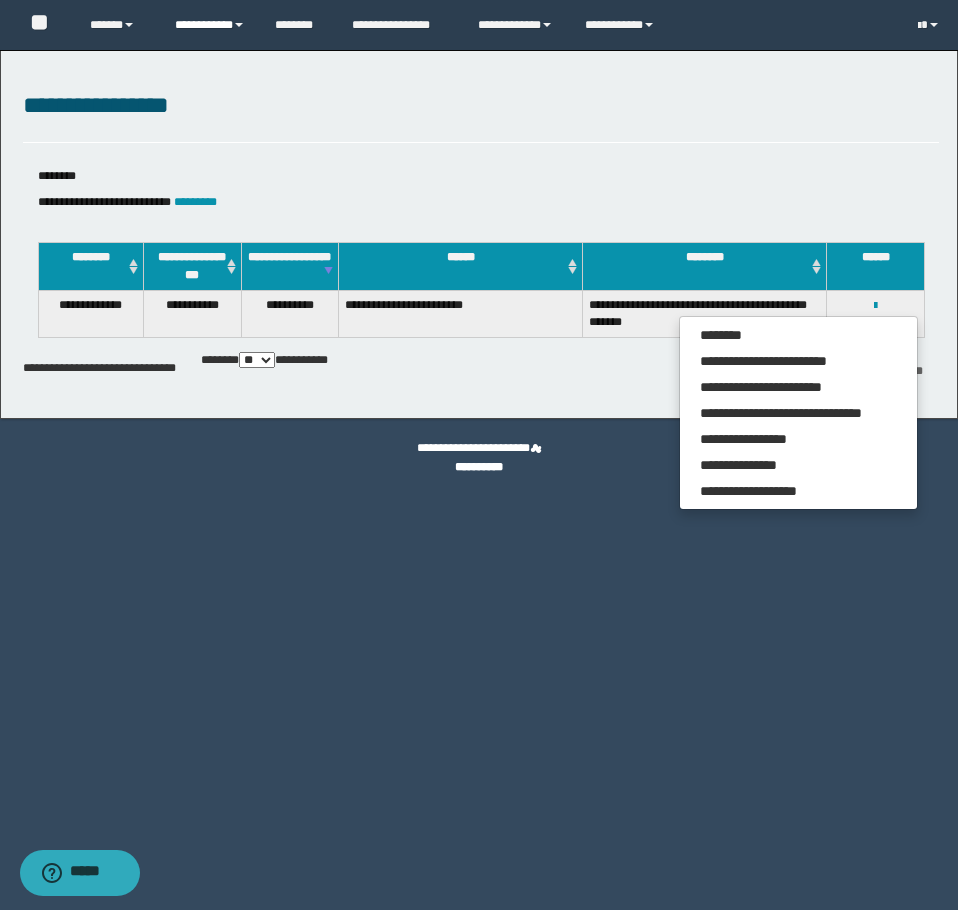 click on "**********" at bounding box center (210, 25) 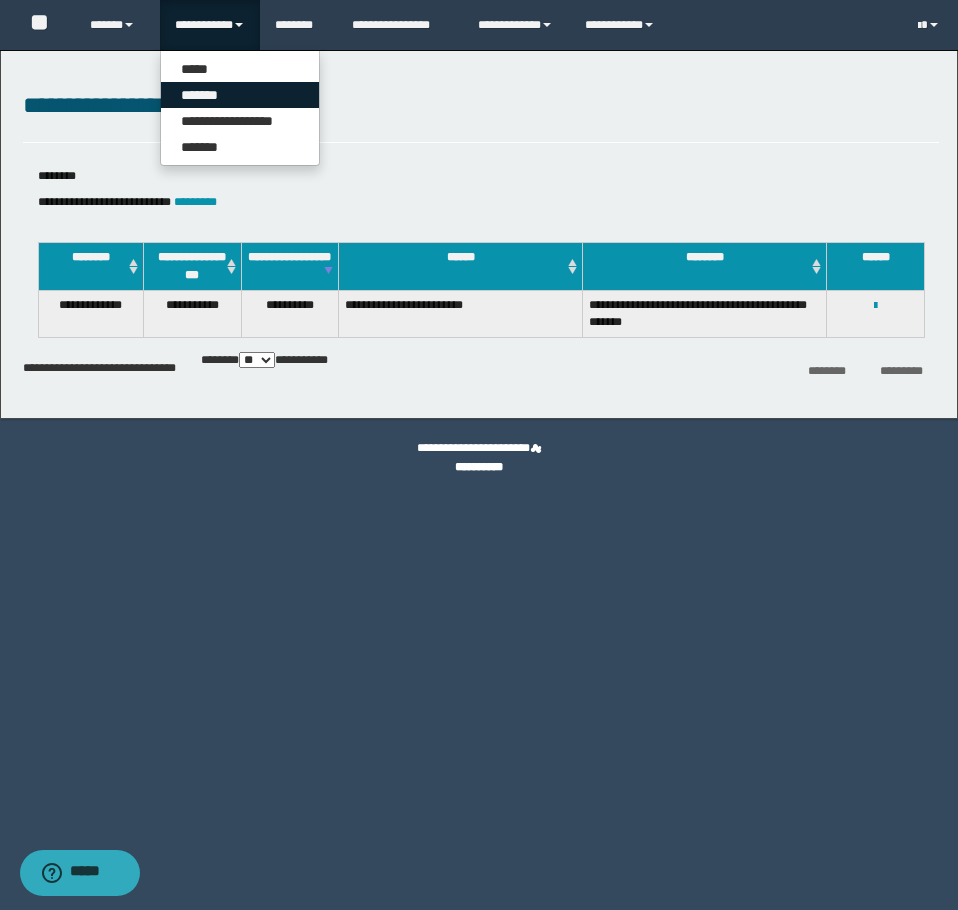 click on "*******" at bounding box center (240, 95) 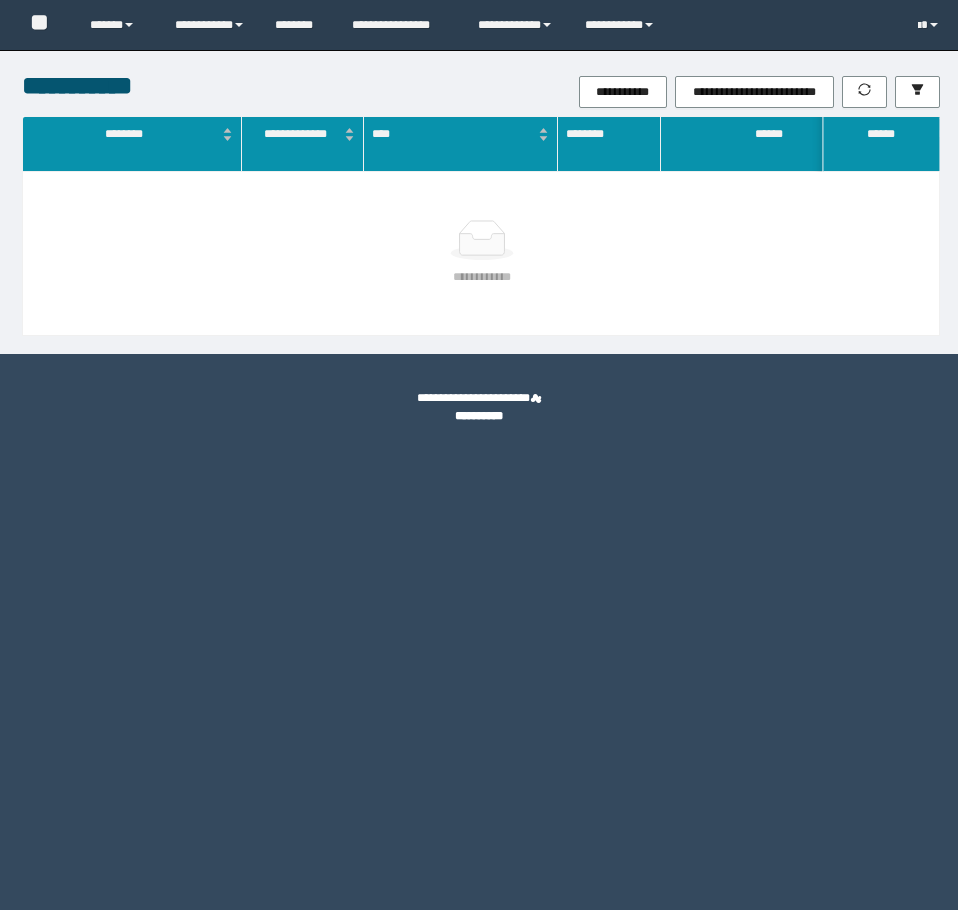 scroll, scrollTop: 0, scrollLeft: 0, axis: both 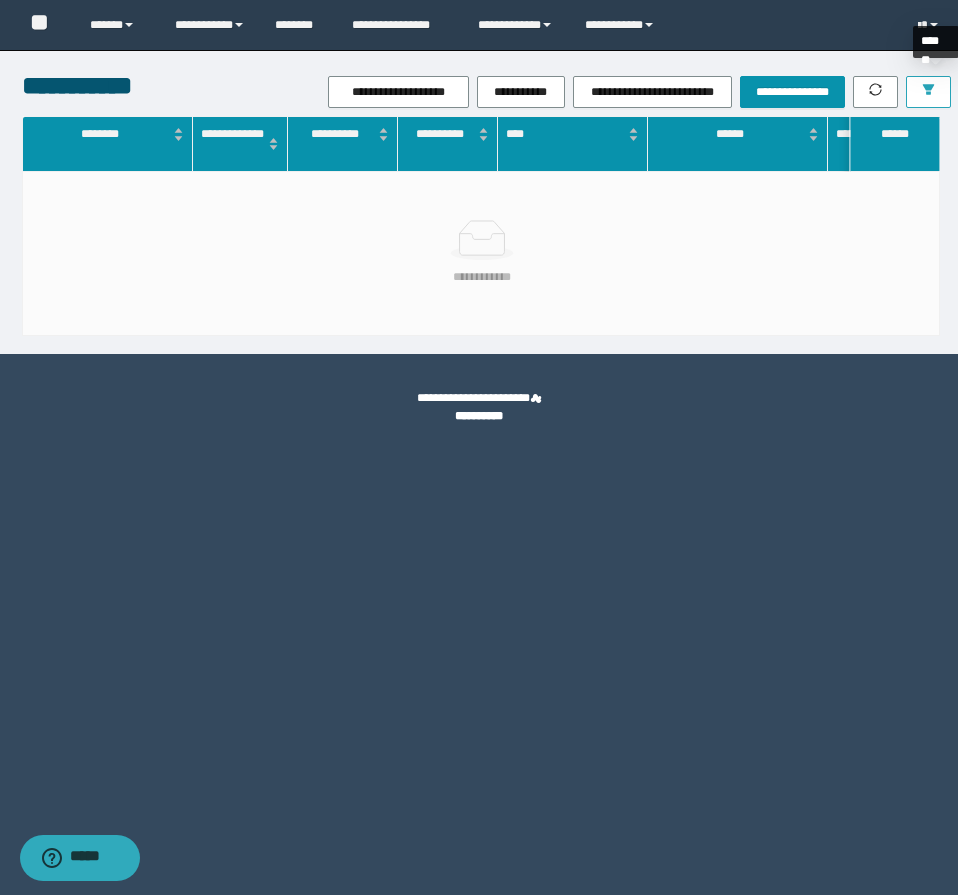 click at bounding box center (928, 92) 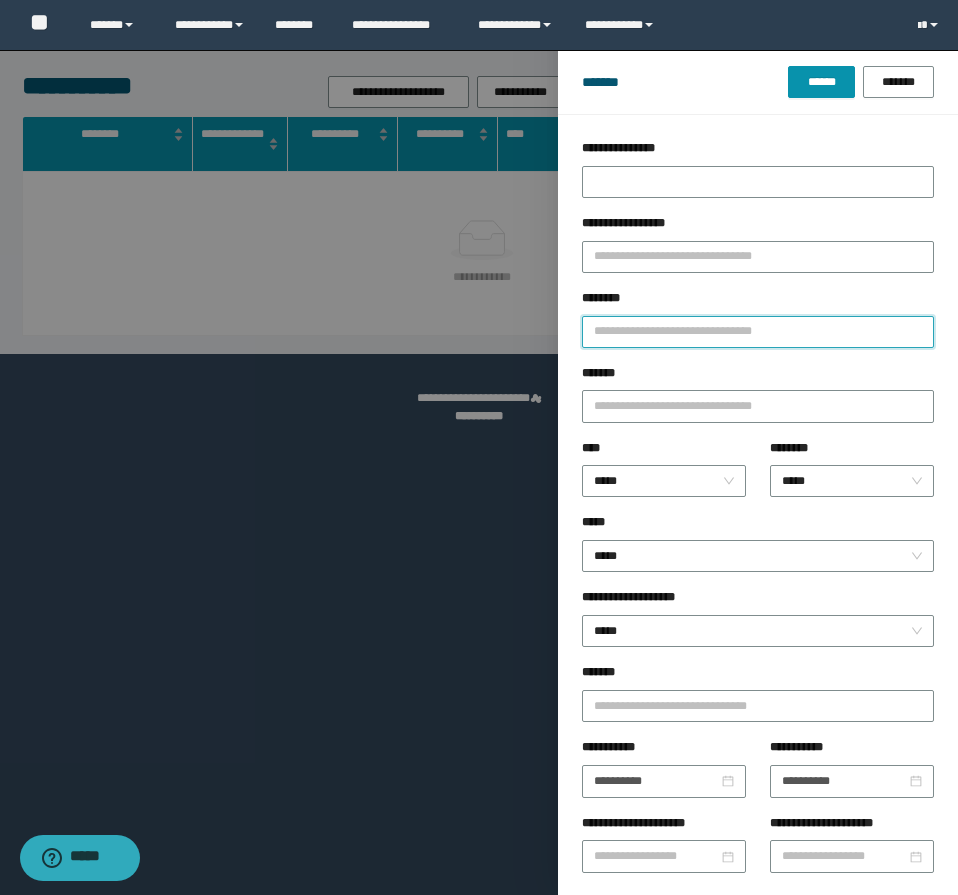 click on "********" at bounding box center (758, 332) 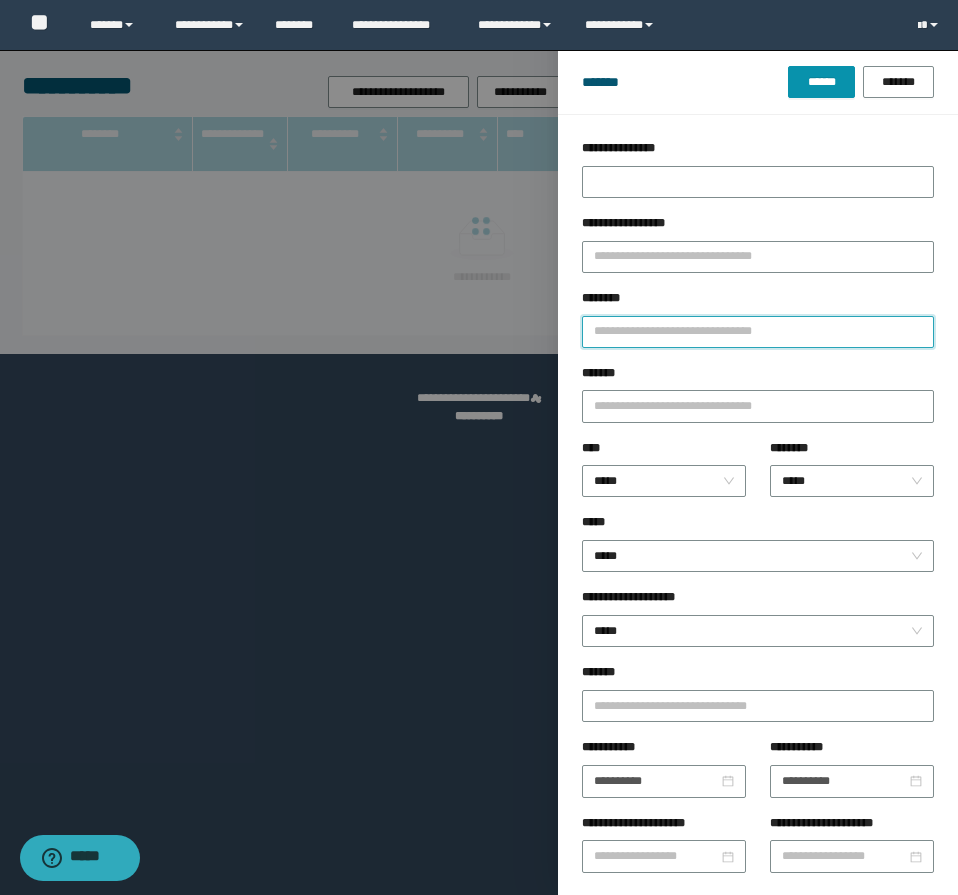 paste on "**********" 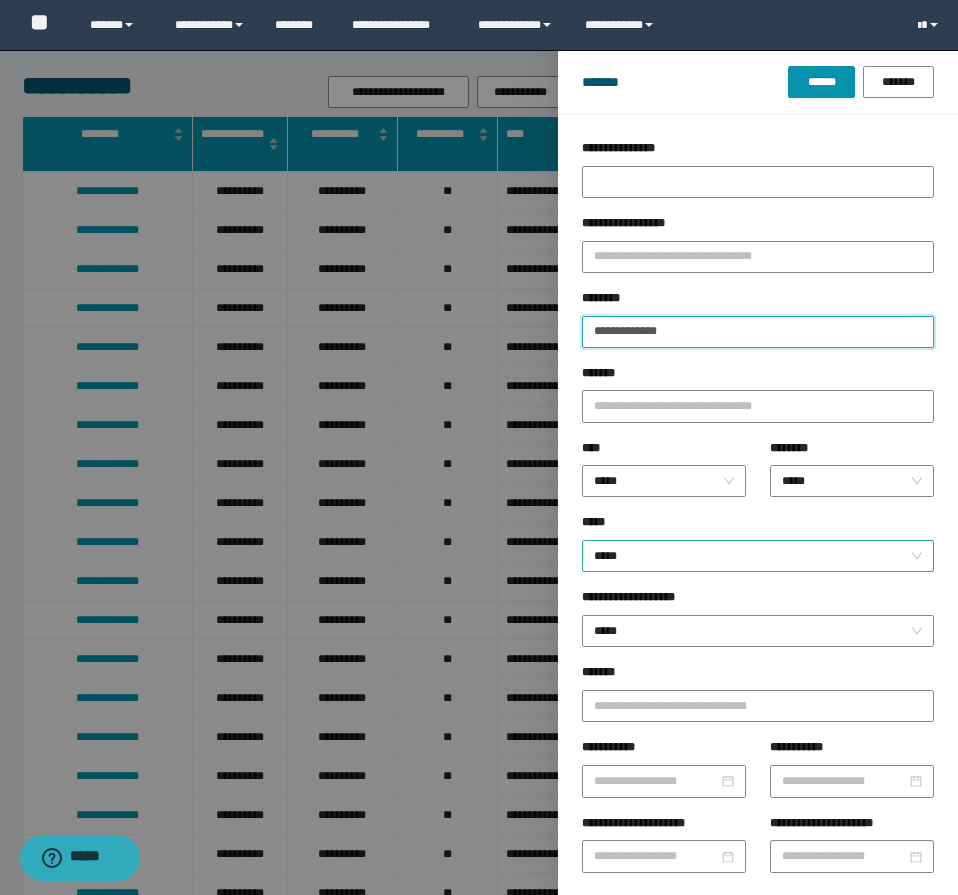 type on "**********" 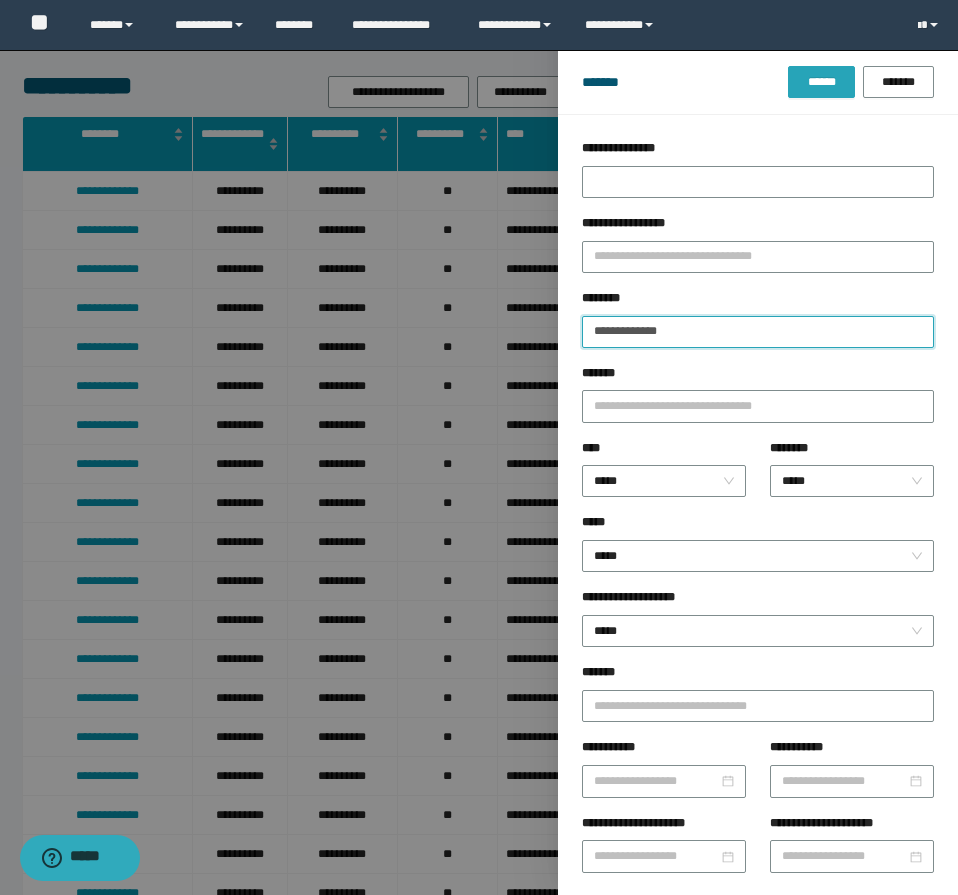 type on "**********" 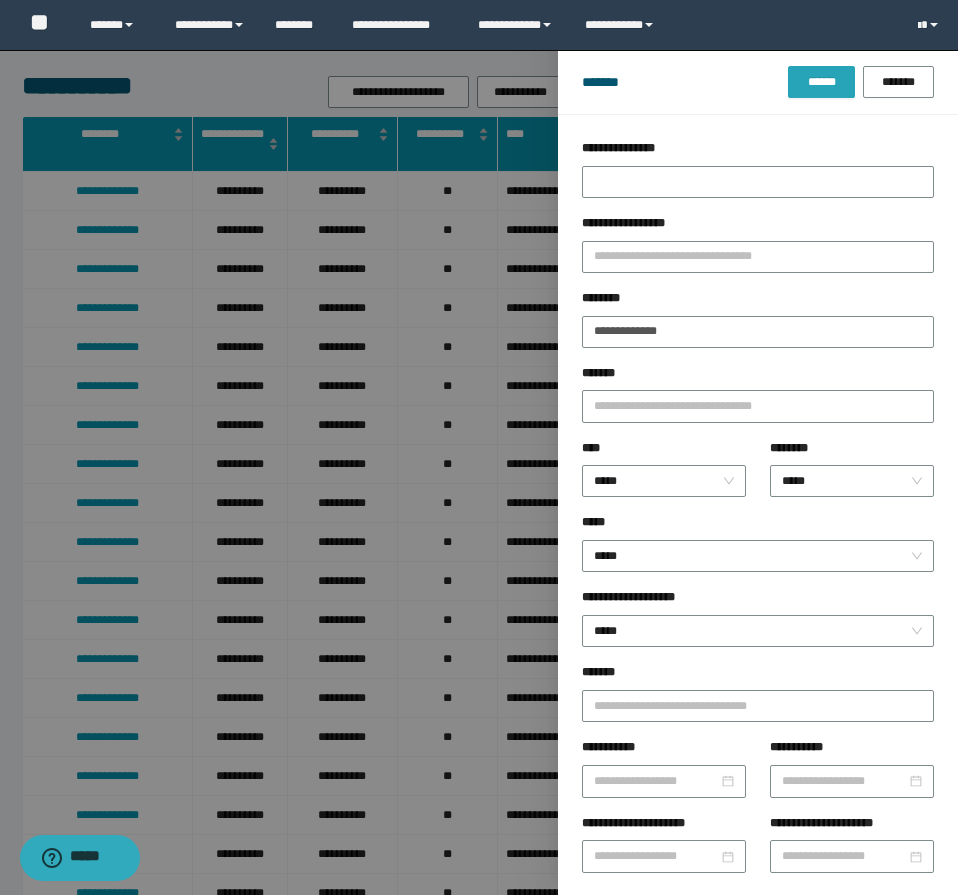click on "******" at bounding box center (821, 82) 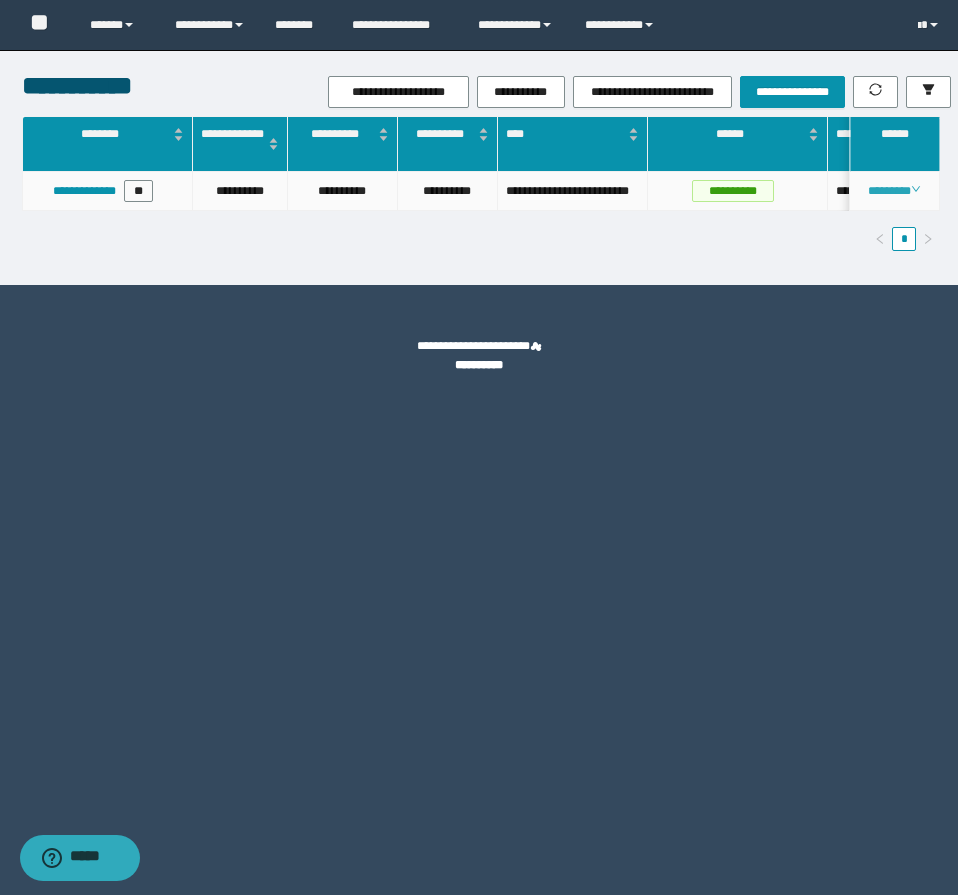 click on "********" at bounding box center (894, 191) 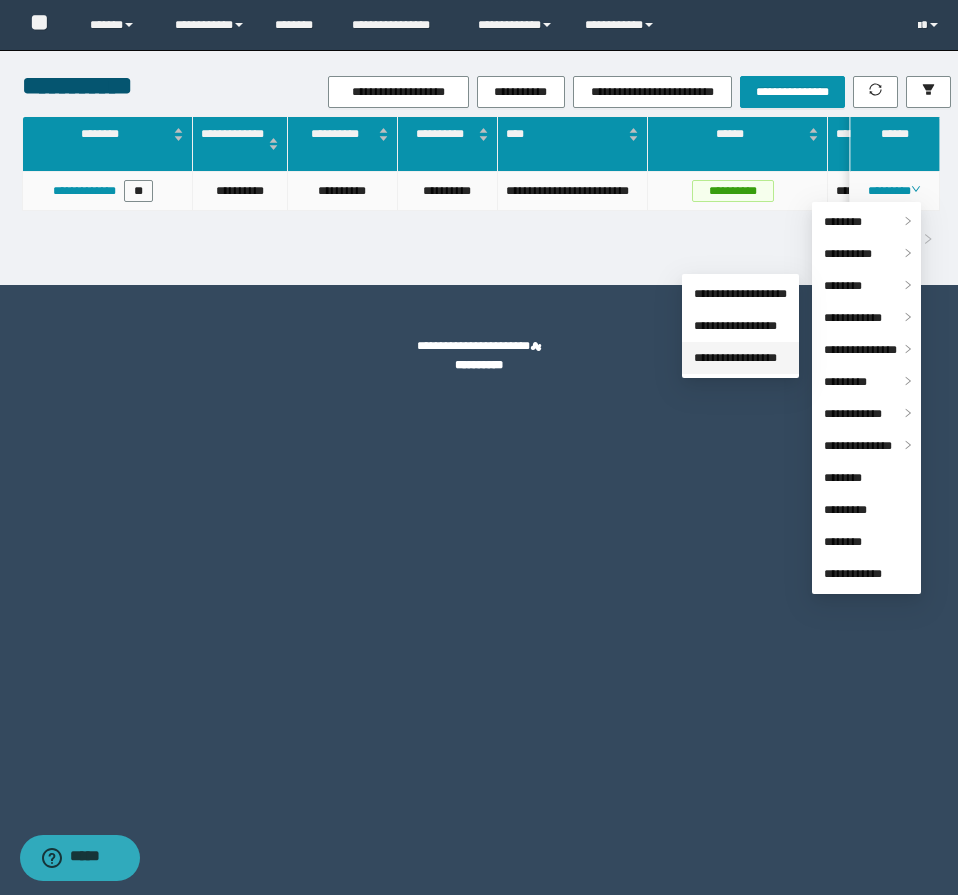 click on "**********" at bounding box center (735, 358) 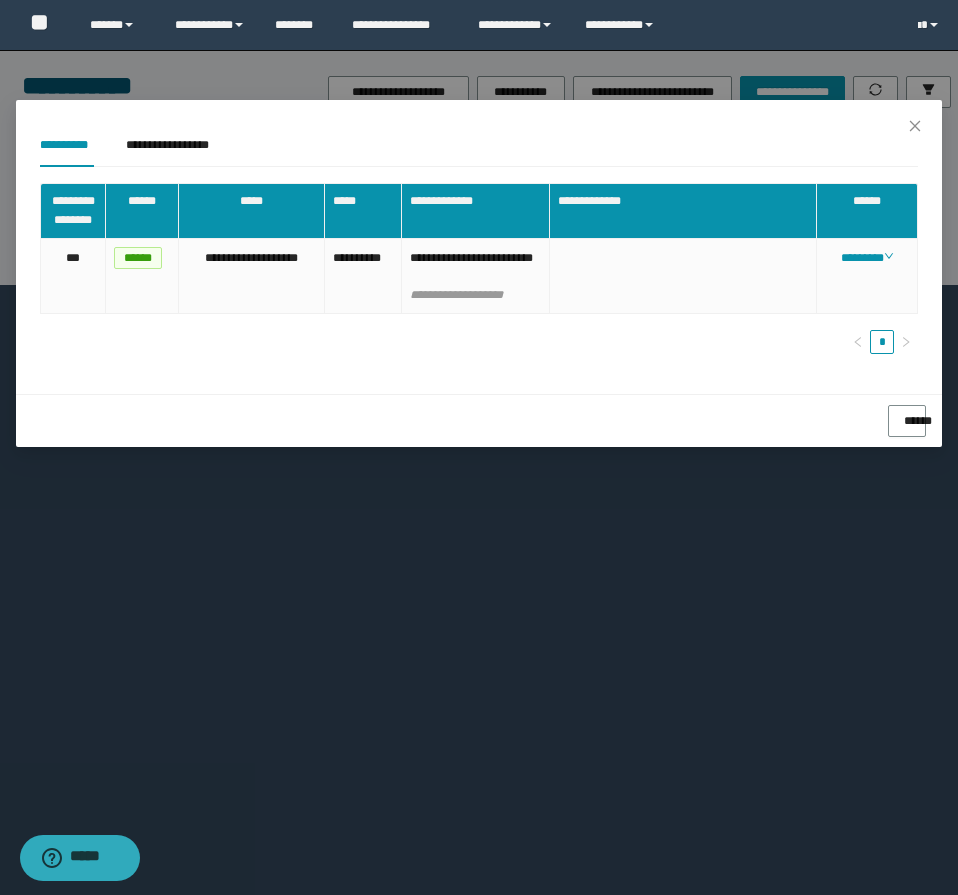 click on "********" at bounding box center (867, 258) 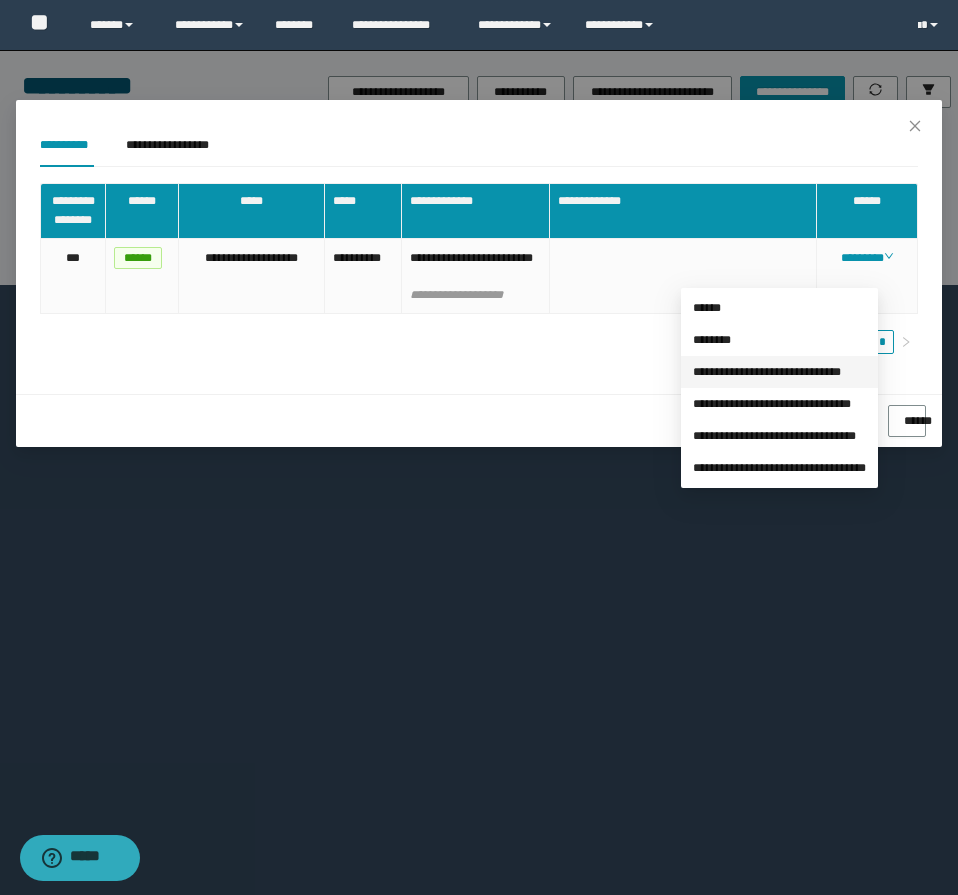 click on "**********" at bounding box center [767, 372] 